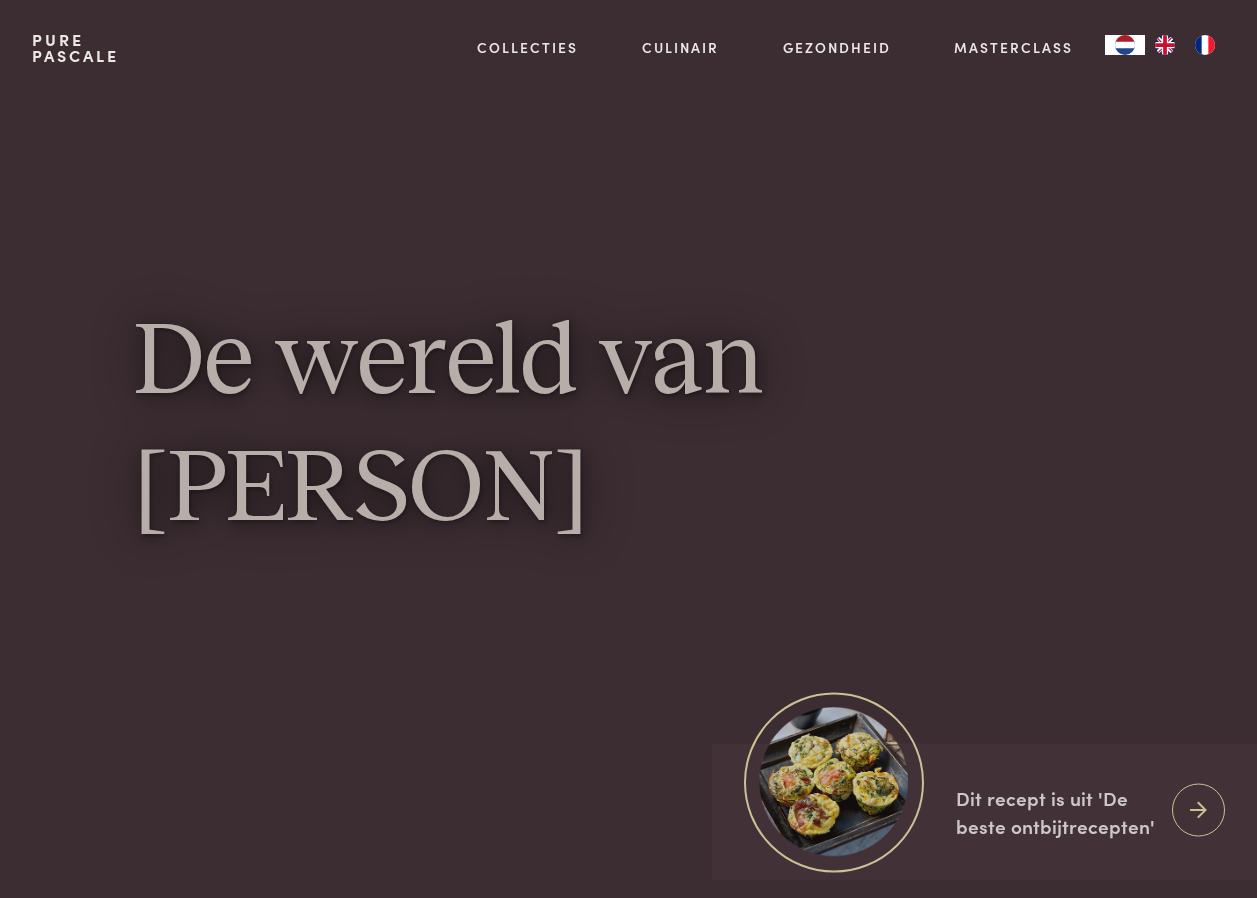 scroll, scrollTop: 0, scrollLeft: 0, axis: both 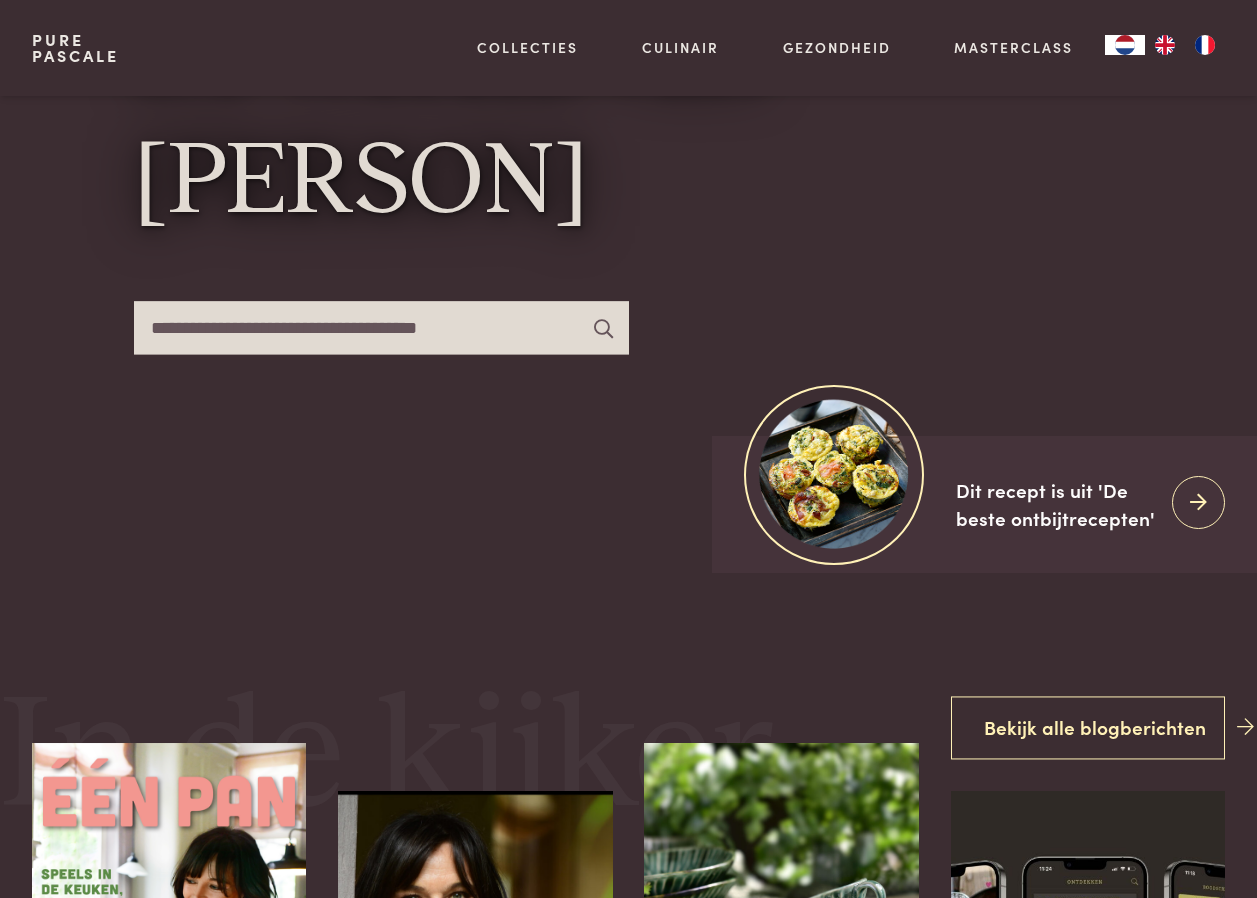 click at bounding box center (381, 327) 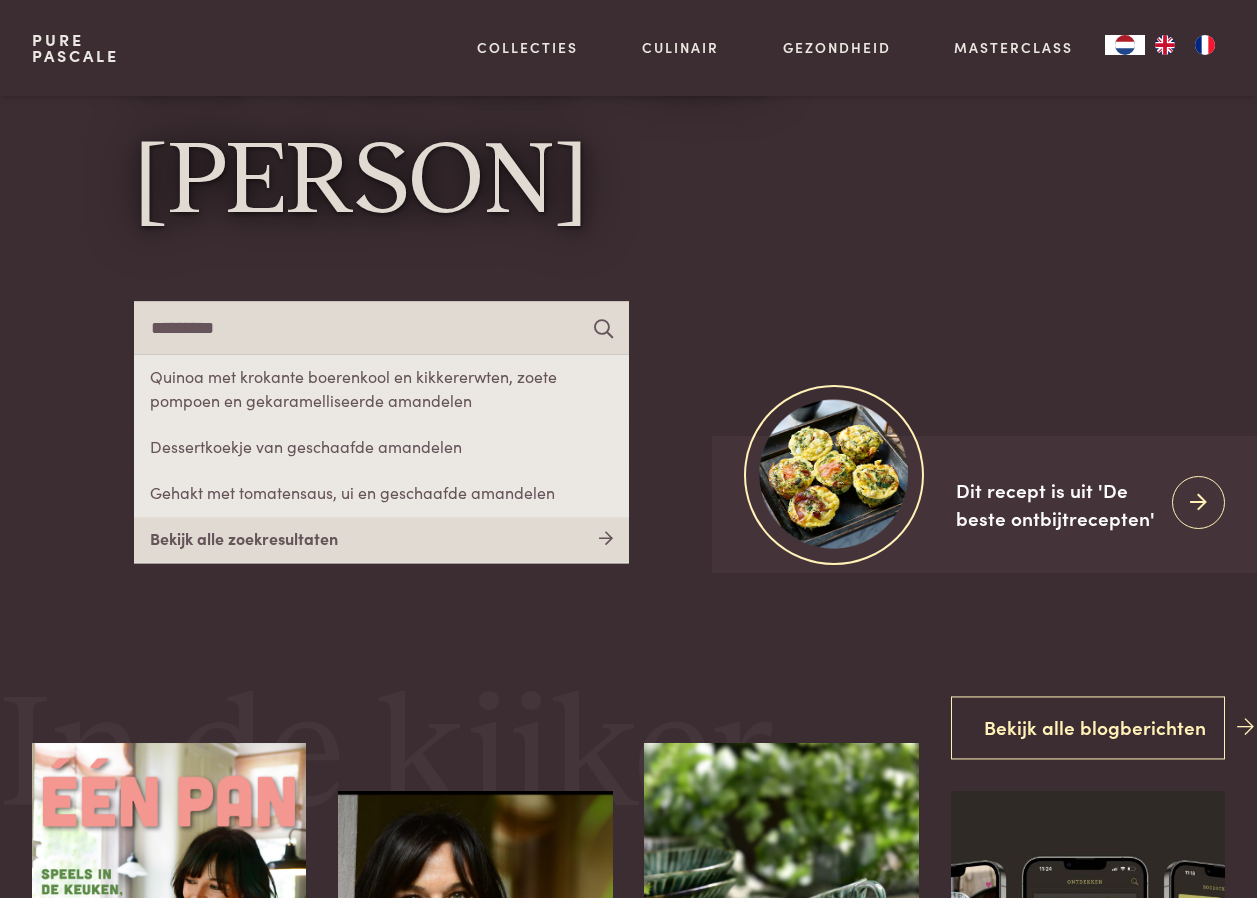 type on "*********" 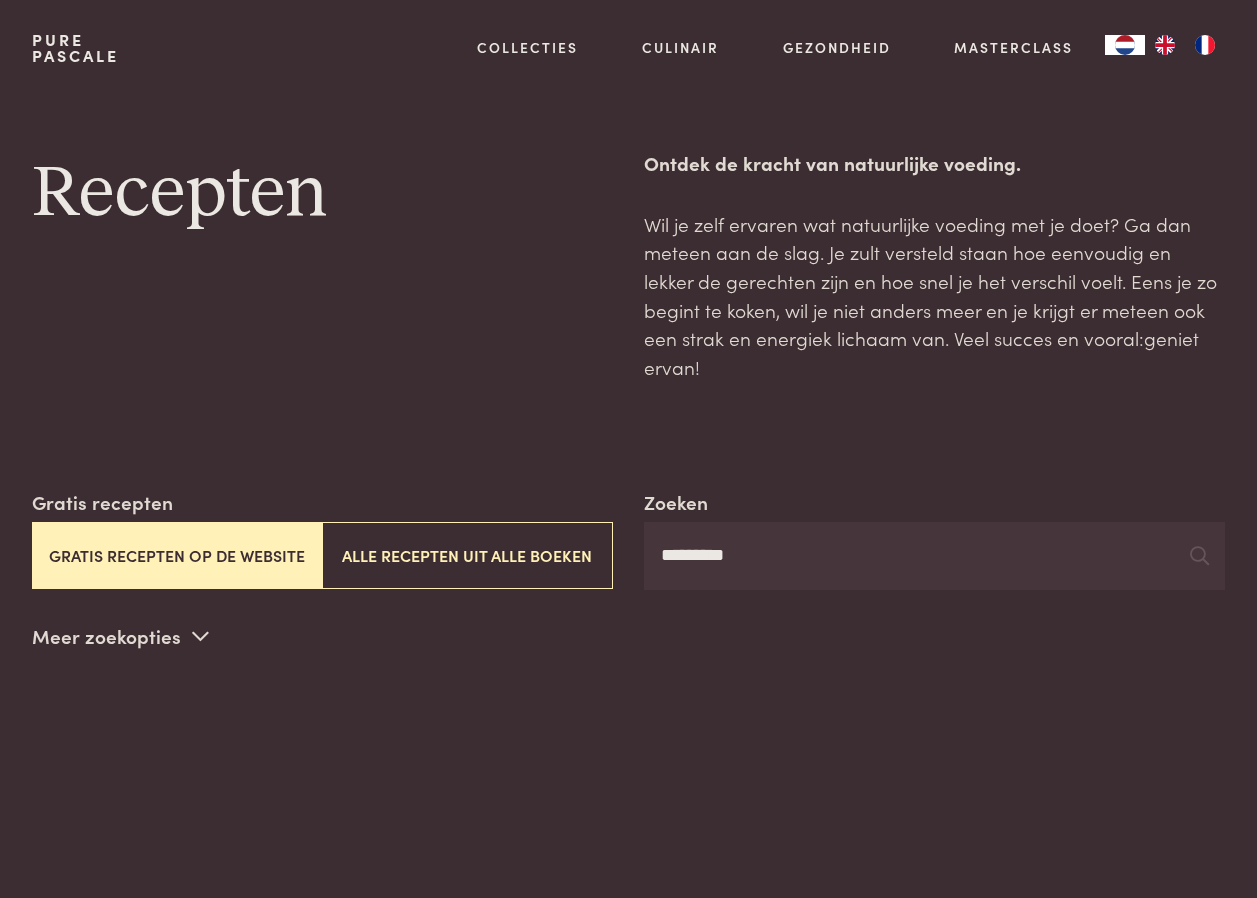 scroll, scrollTop: 0, scrollLeft: 0, axis: both 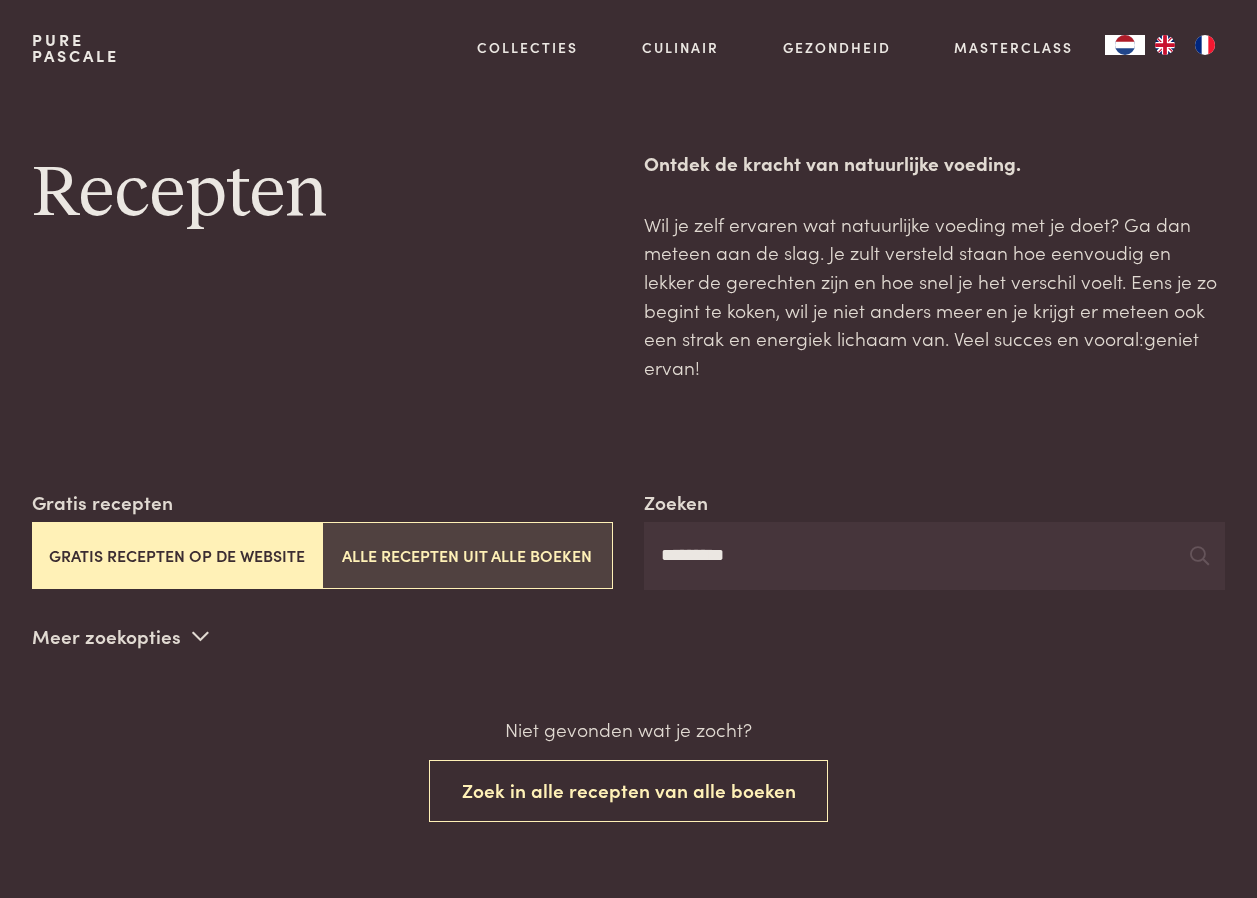 click on "Alle recepten uit alle boeken" at bounding box center [467, 555] 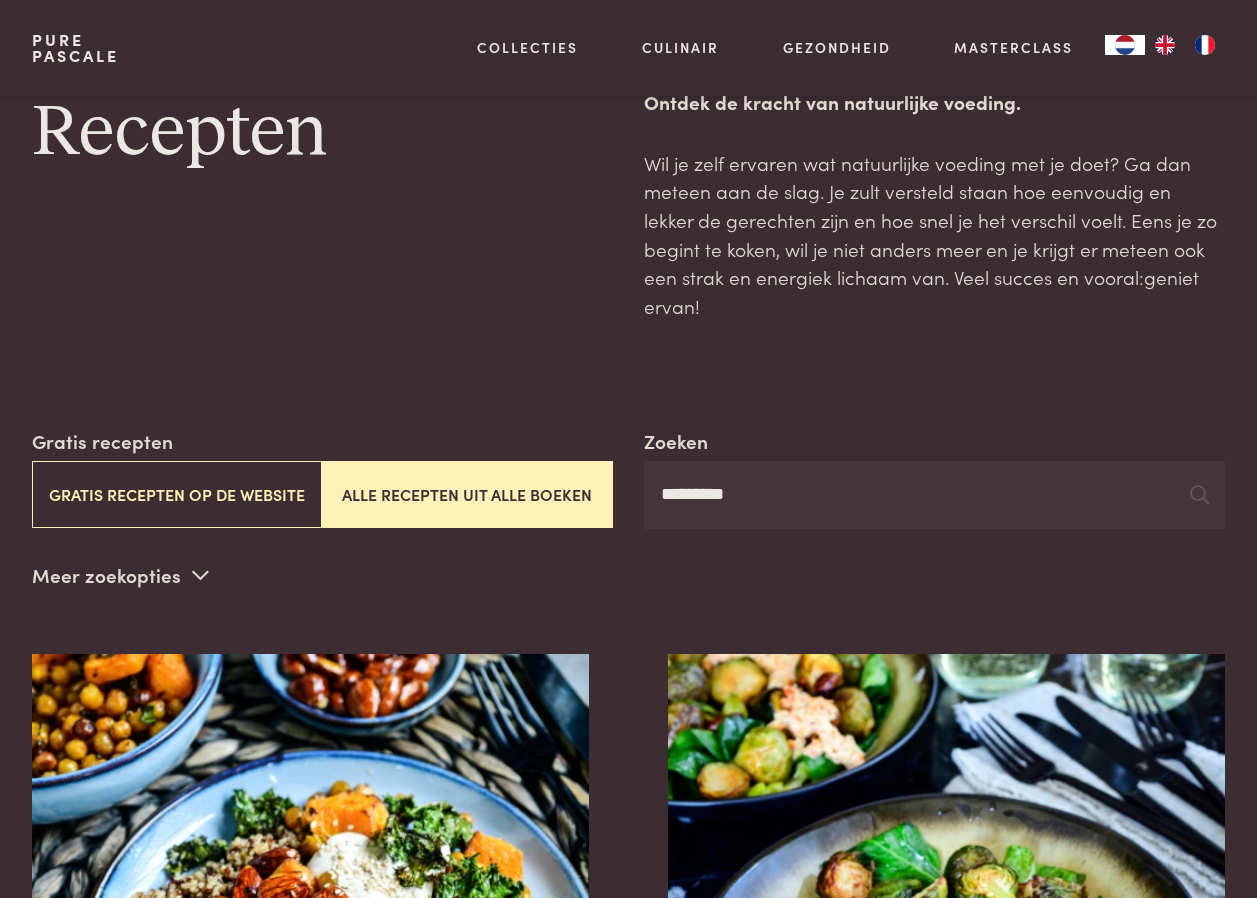 scroll, scrollTop: 59, scrollLeft: 0, axis: vertical 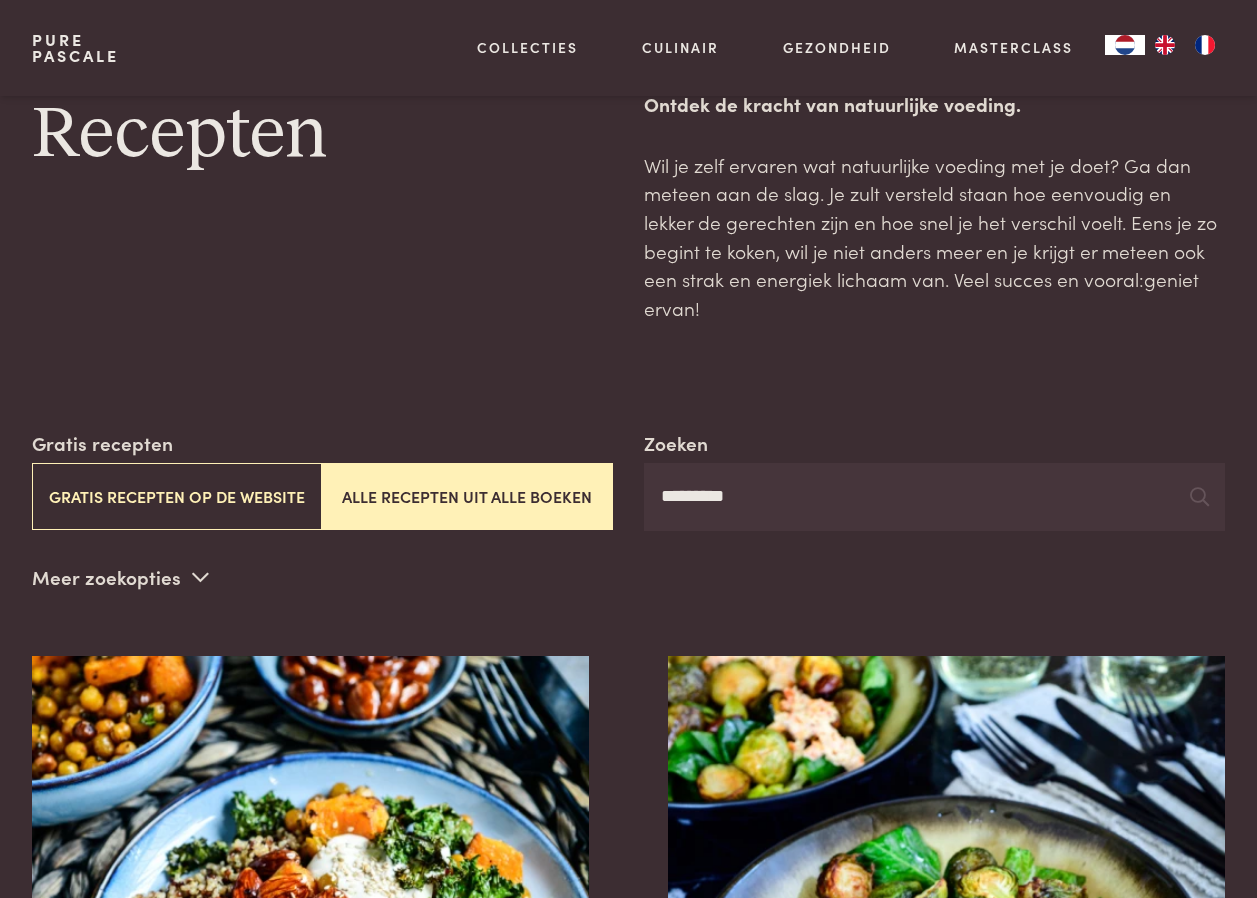 drag, startPoint x: 763, startPoint y: 474, endPoint x: 576, endPoint y: 477, distance: 187.02406 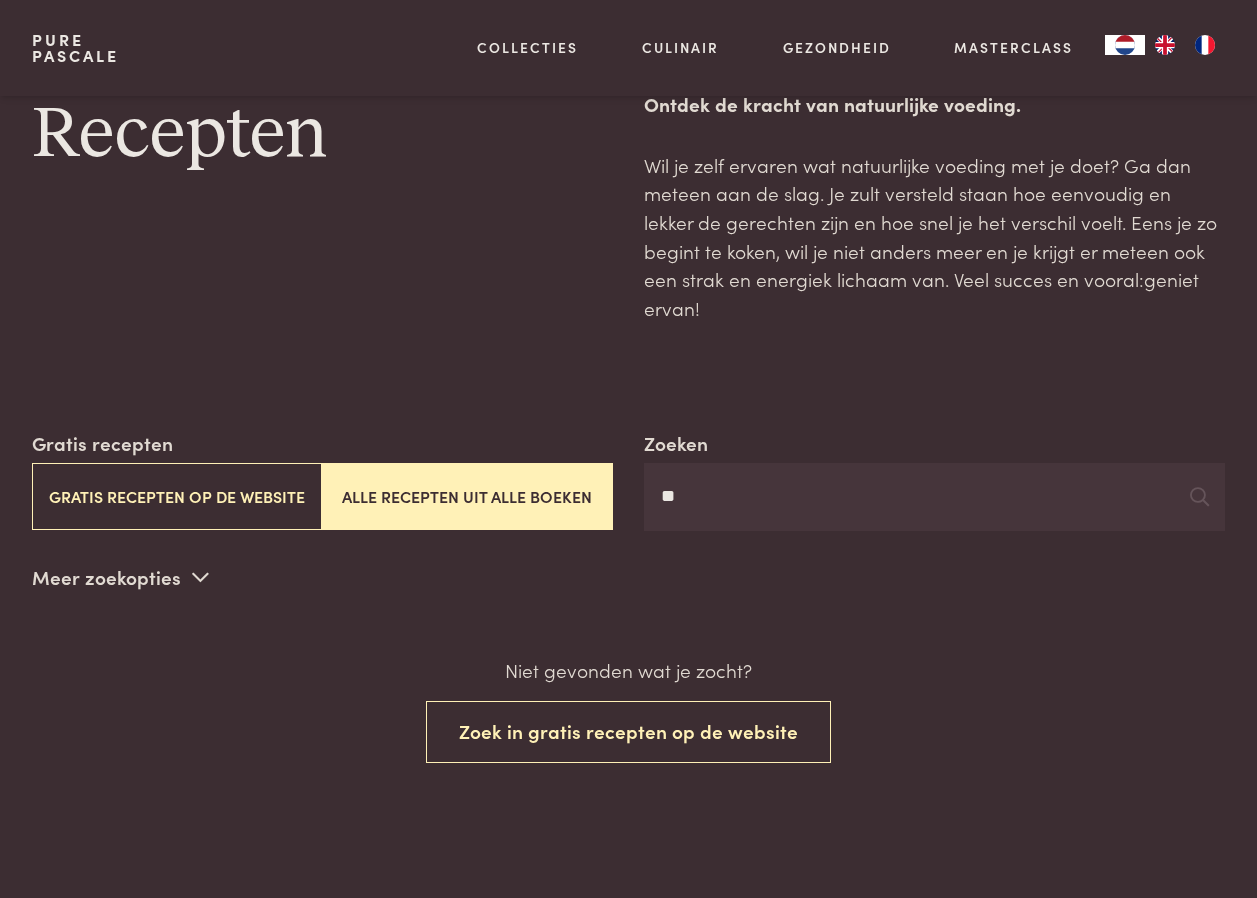 type on "*" 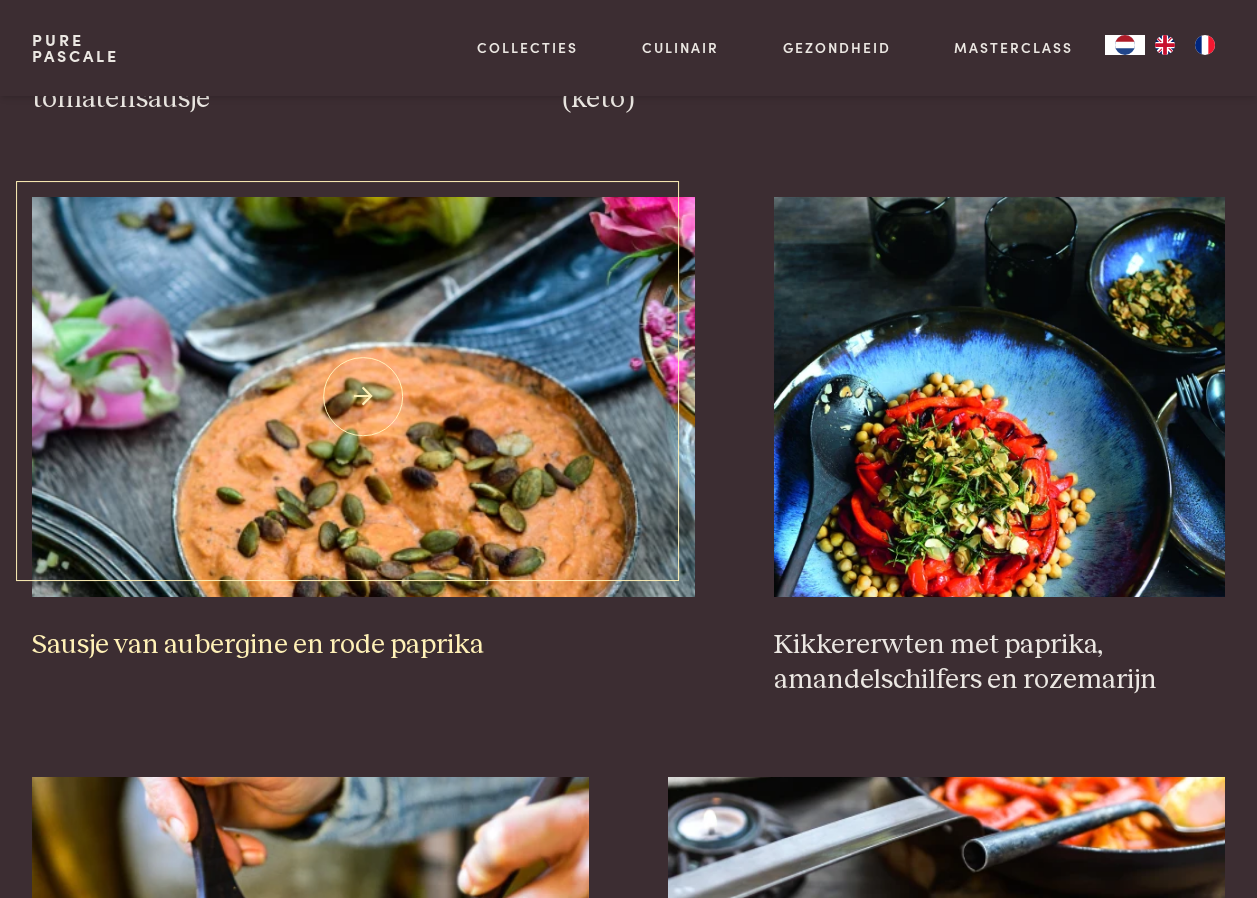 scroll, scrollTop: 1759, scrollLeft: 0, axis: vertical 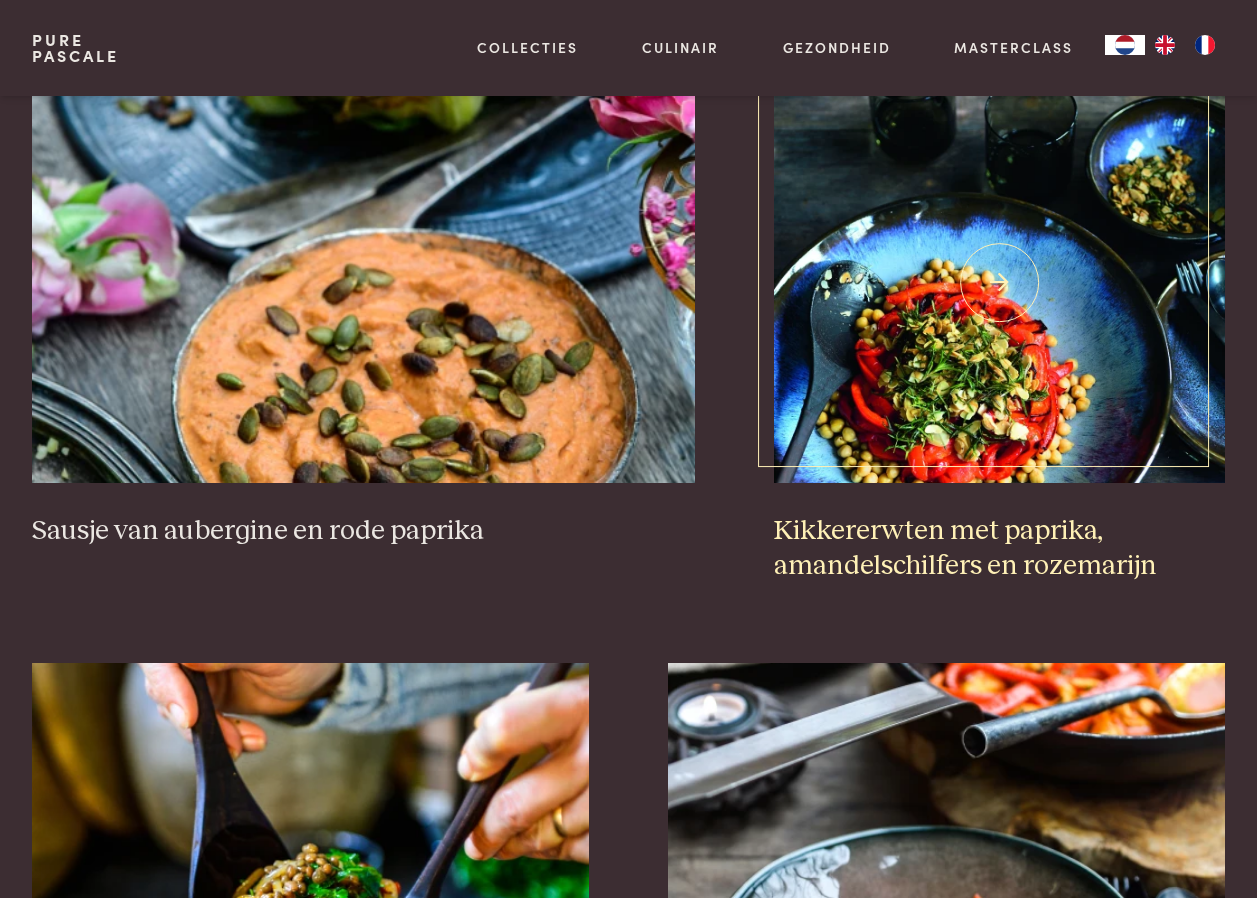 type on "*******" 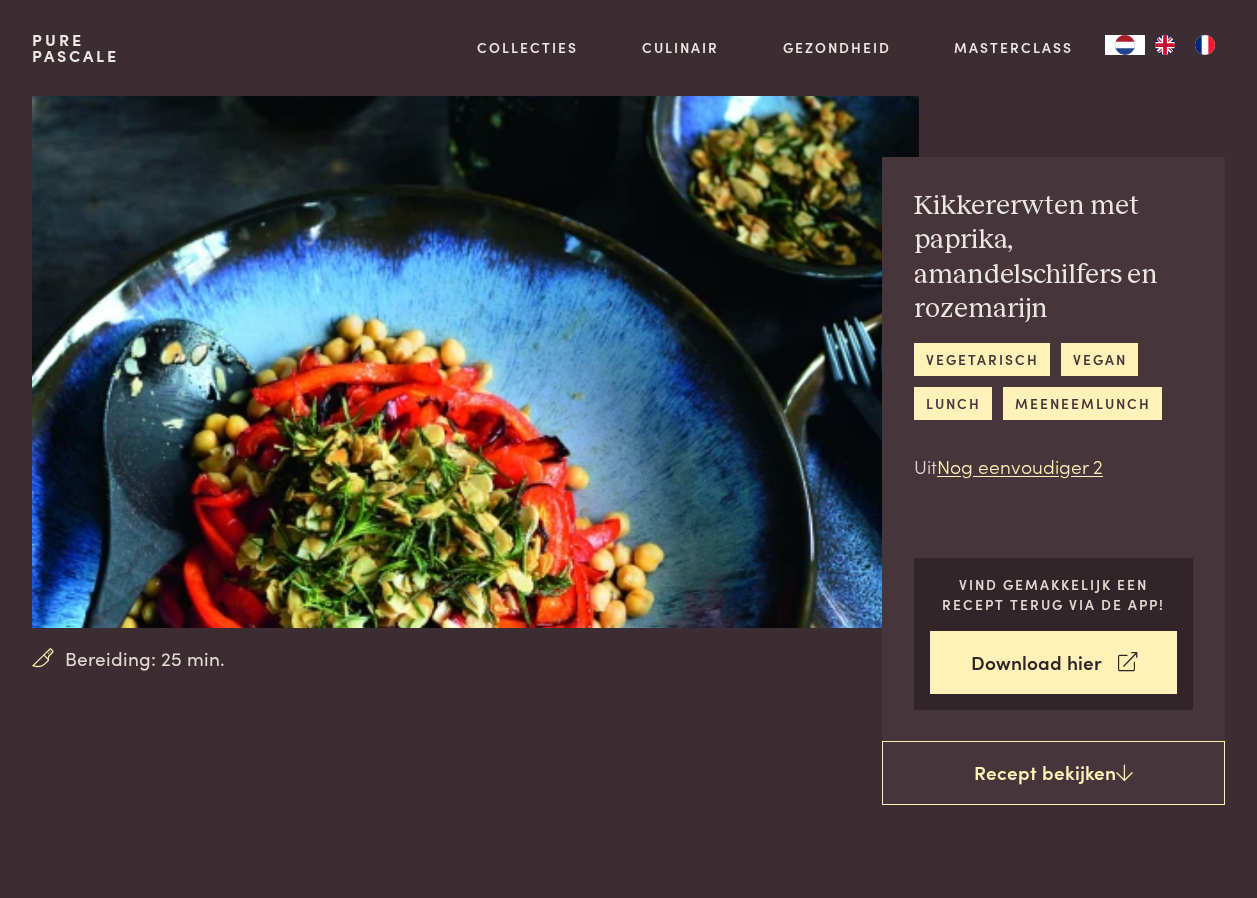 scroll, scrollTop: 0, scrollLeft: 0, axis: both 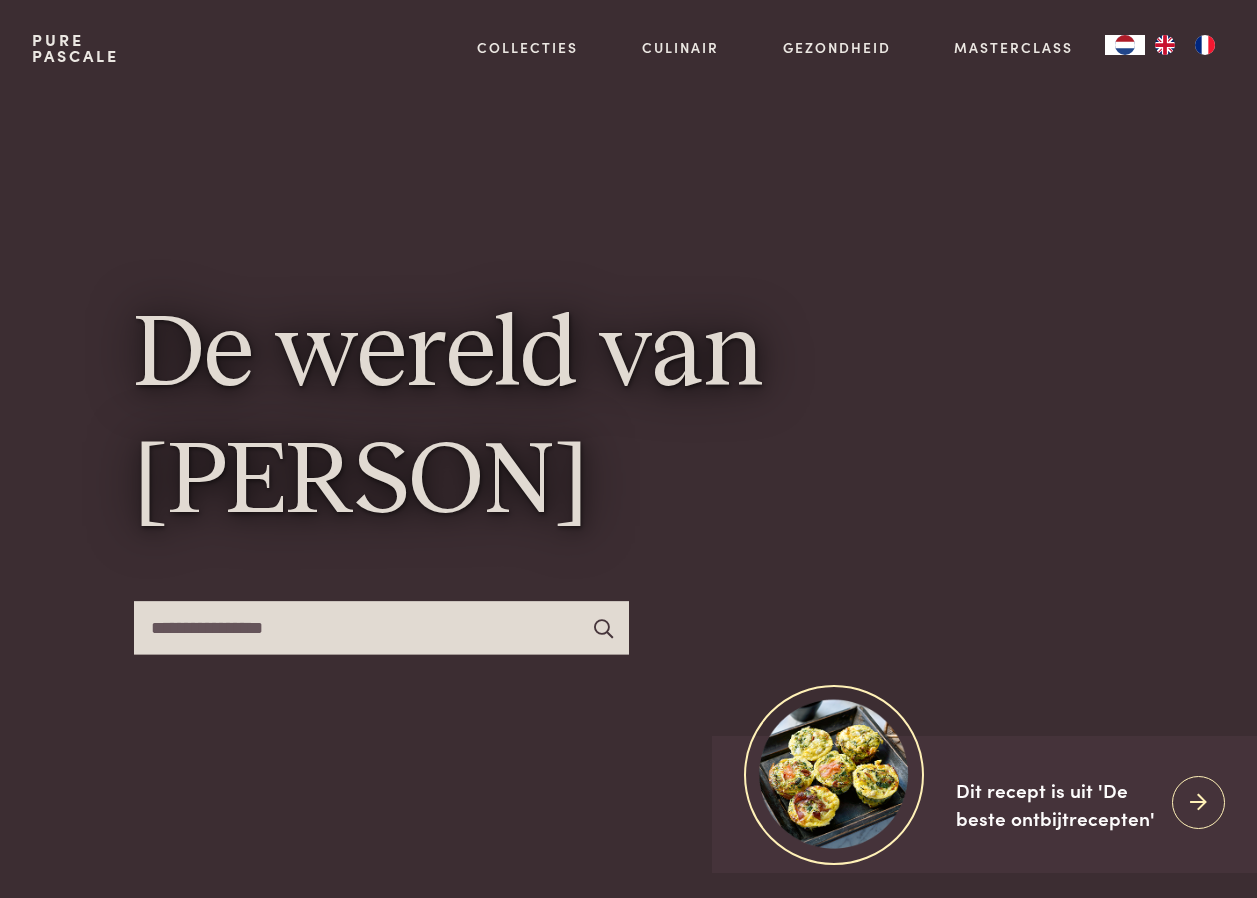 type on "**********" 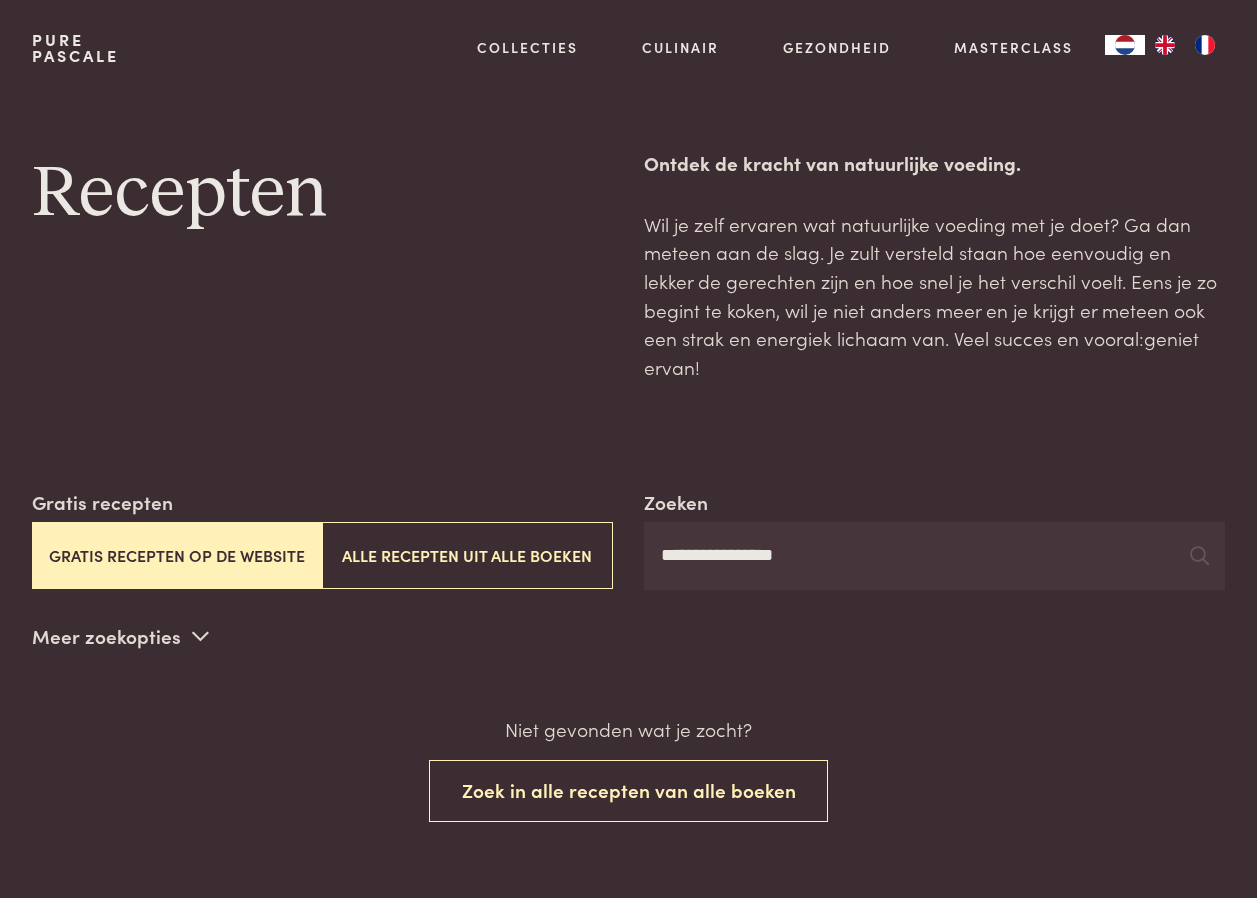 scroll, scrollTop: 0, scrollLeft: 0, axis: both 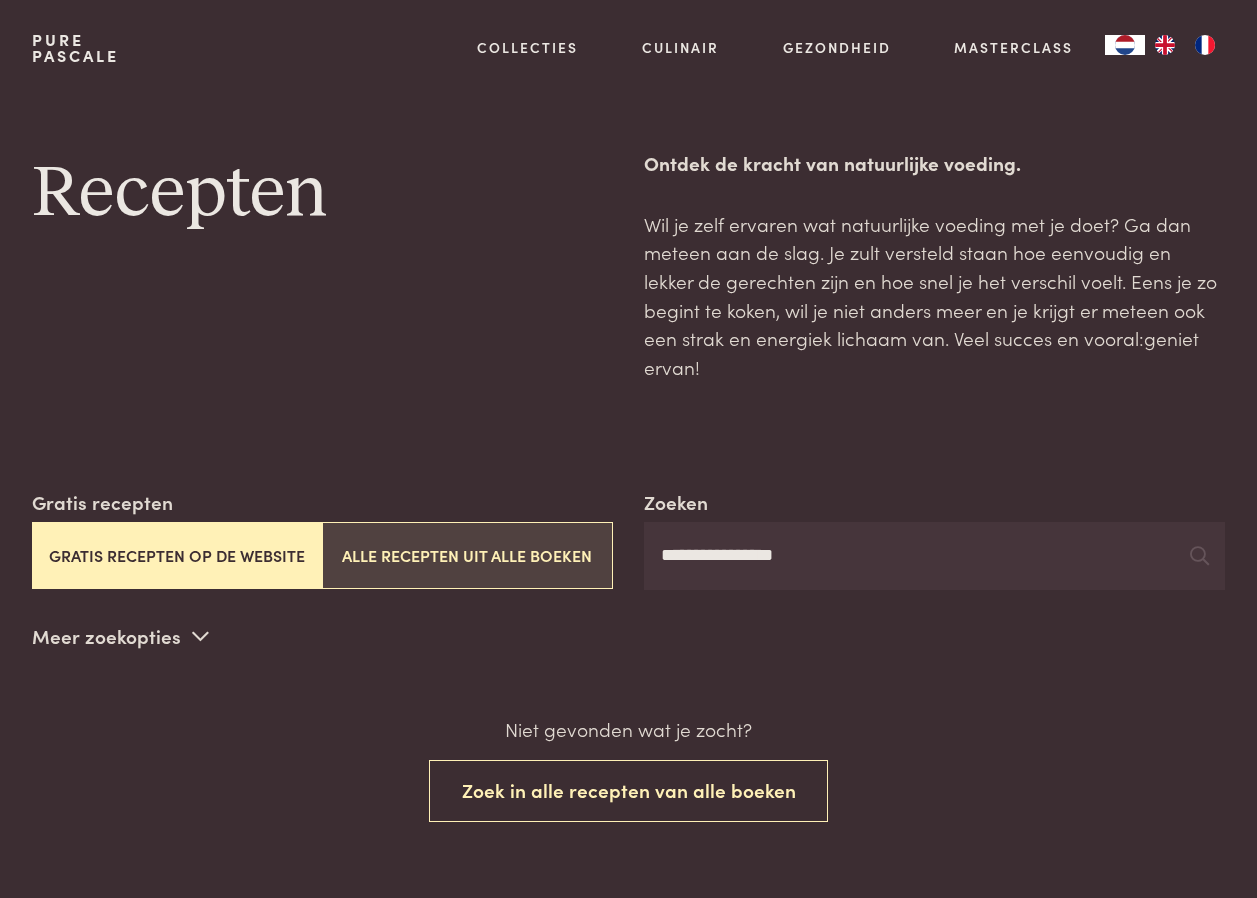 click on "Alle recepten uit alle boeken" at bounding box center [467, 555] 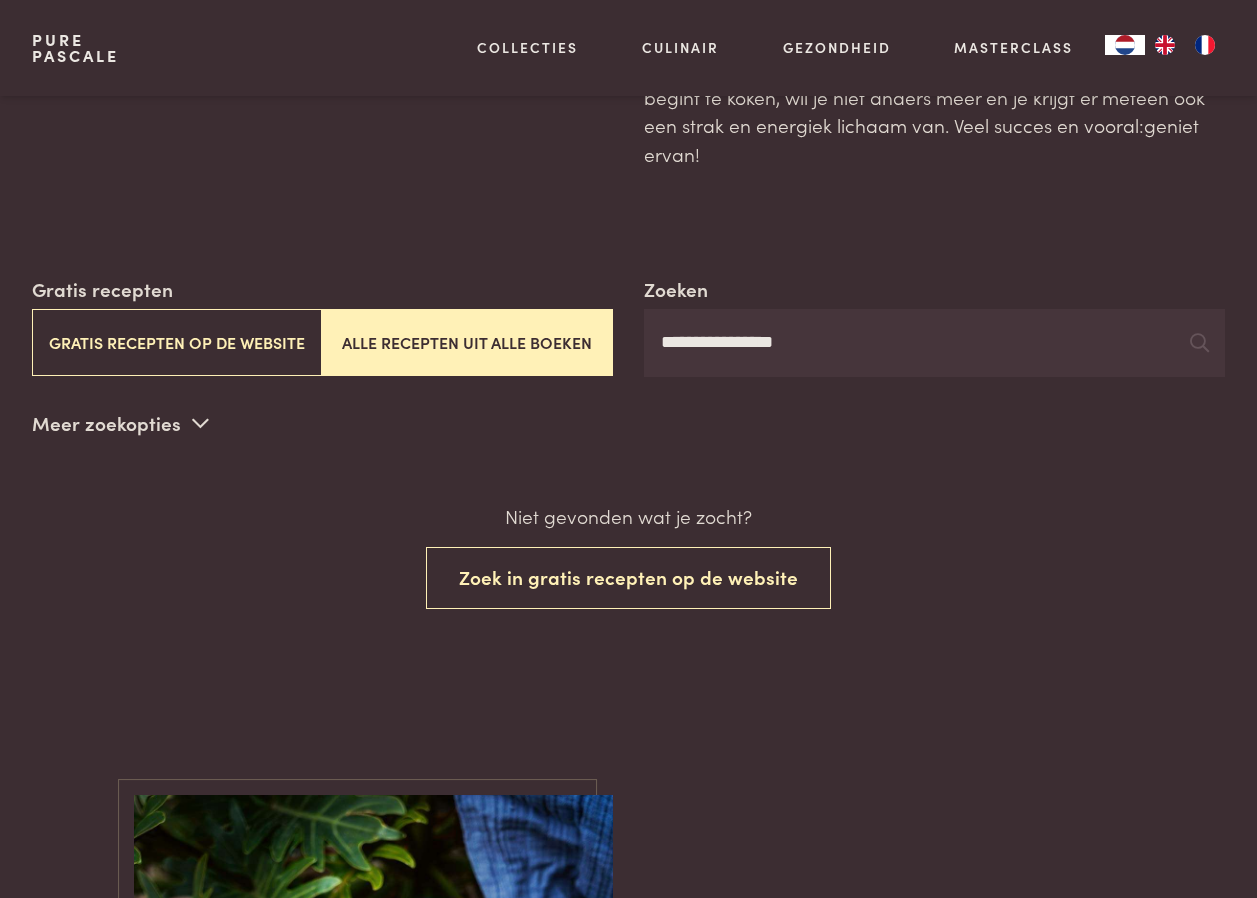 scroll, scrollTop: 217, scrollLeft: 0, axis: vertical 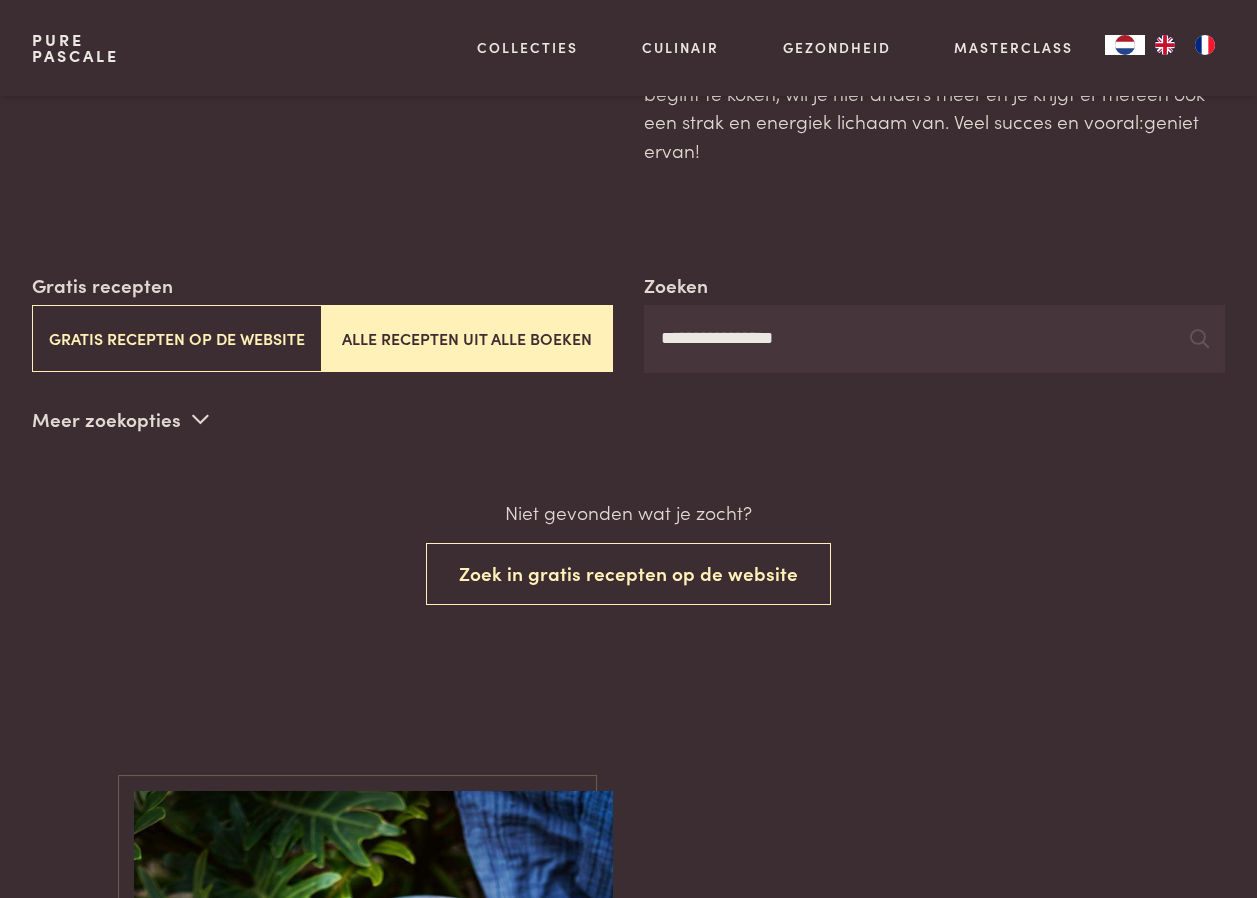 drag, startPoint x: 839, startPoint y: 310, endPoint x: 612, endPoint y: 320, distance: 227.22015 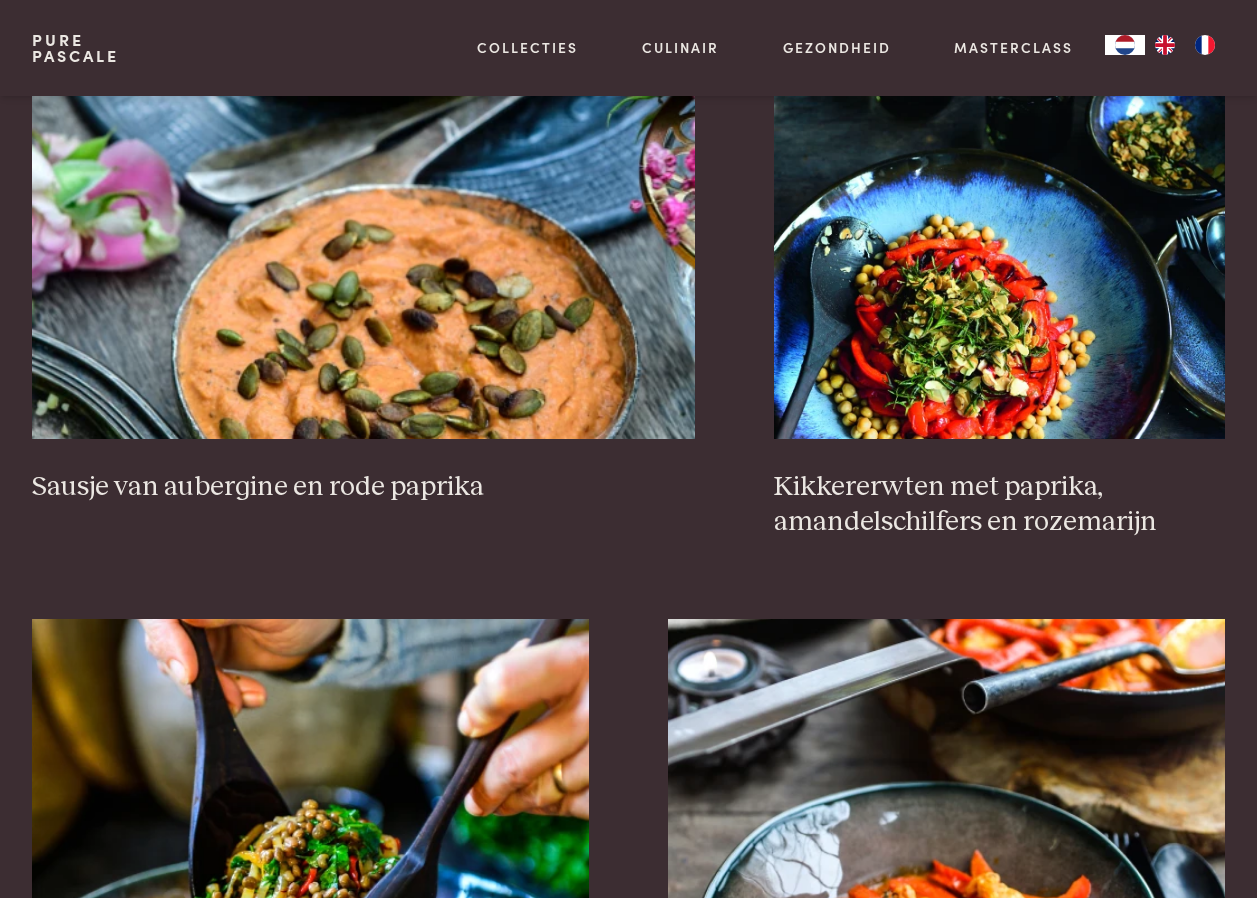 scroll, scrollTop: 1817, scrollLeft: 0, axis: vertical 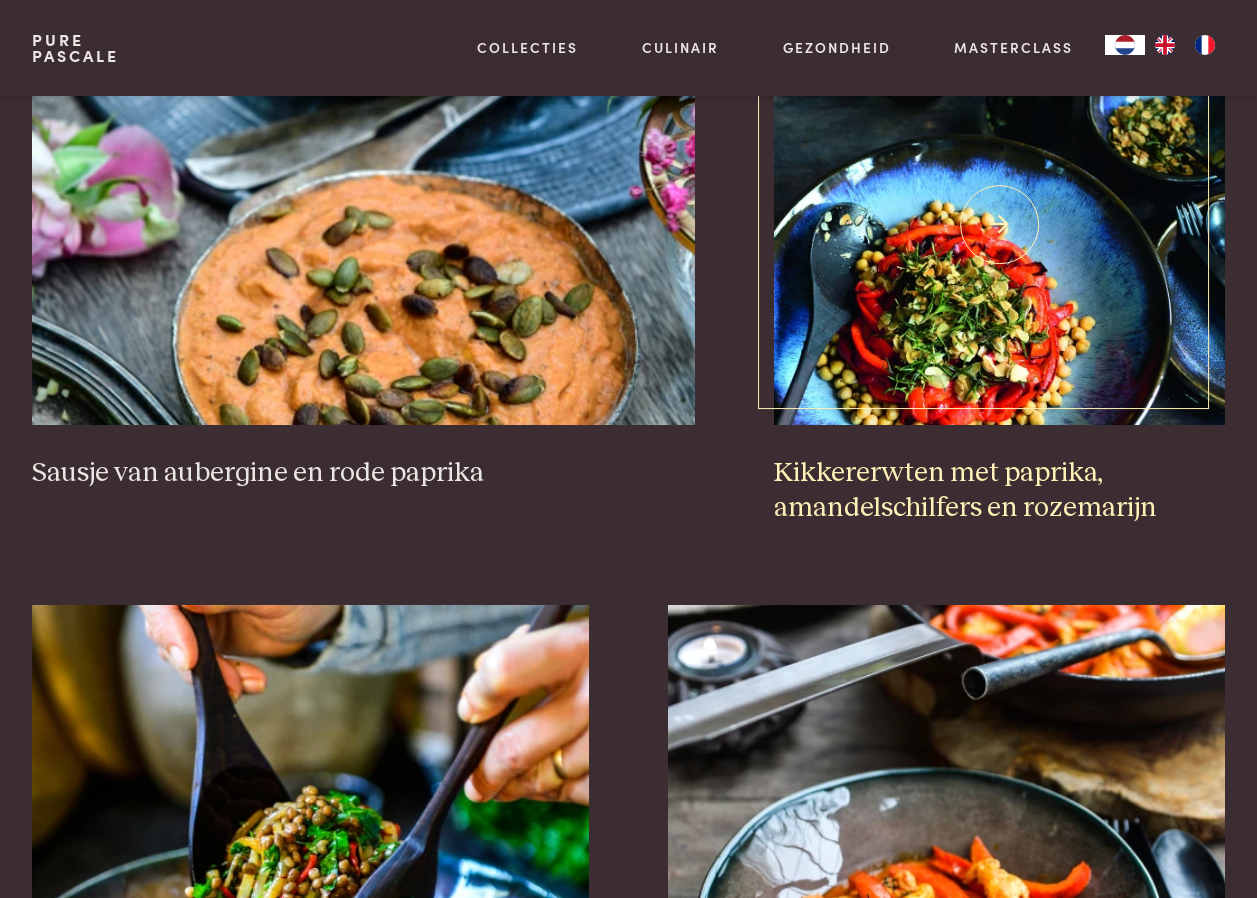 type on "*******" 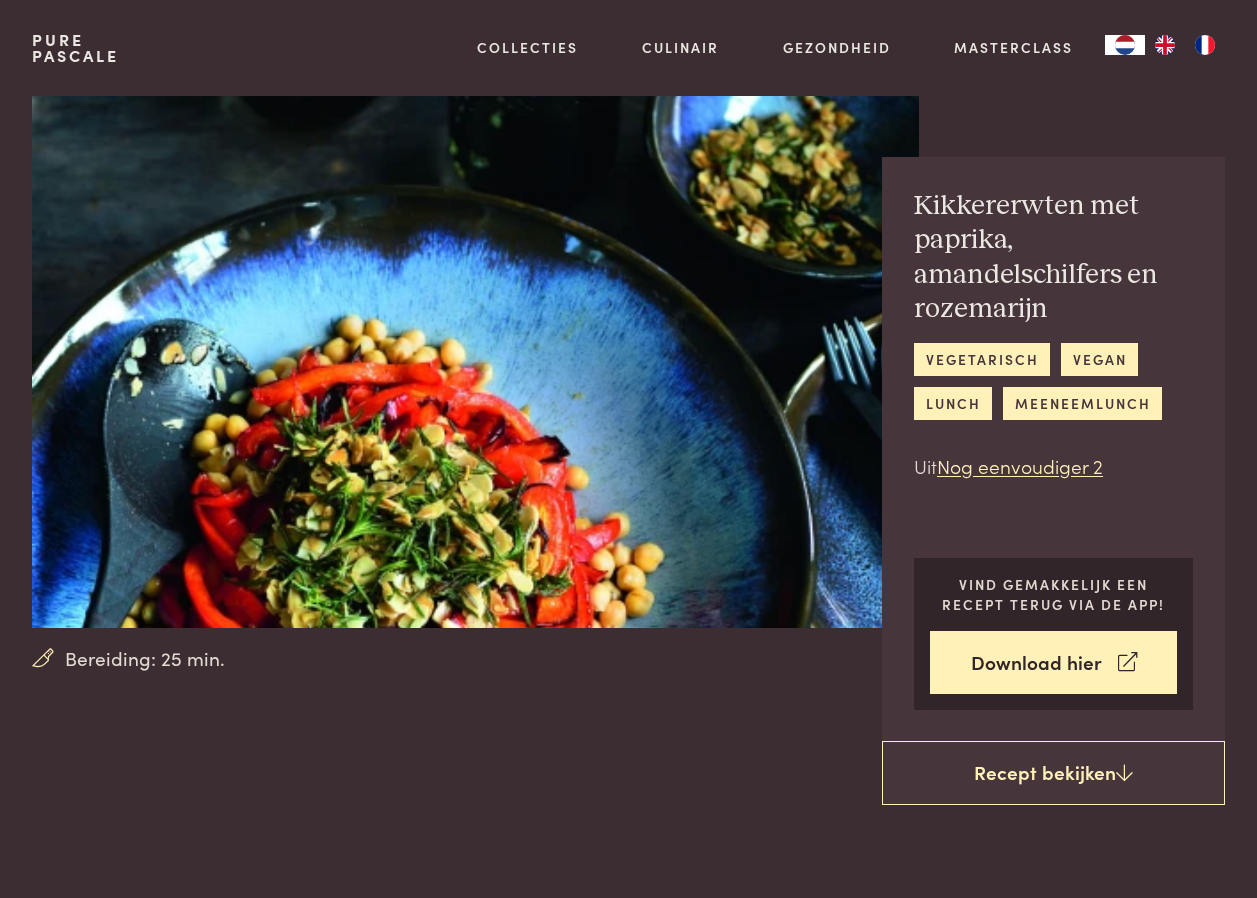 scroll, scrollTop: 0, scrollLeft: 0, axis: both 